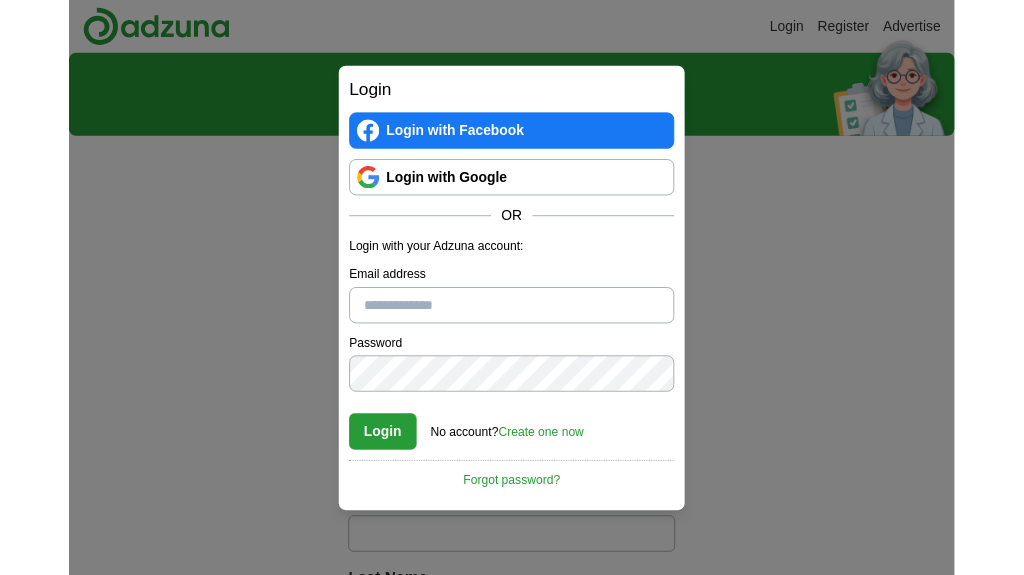 scroll, scrollTop: 0, scrollLeft: 0, axis: both 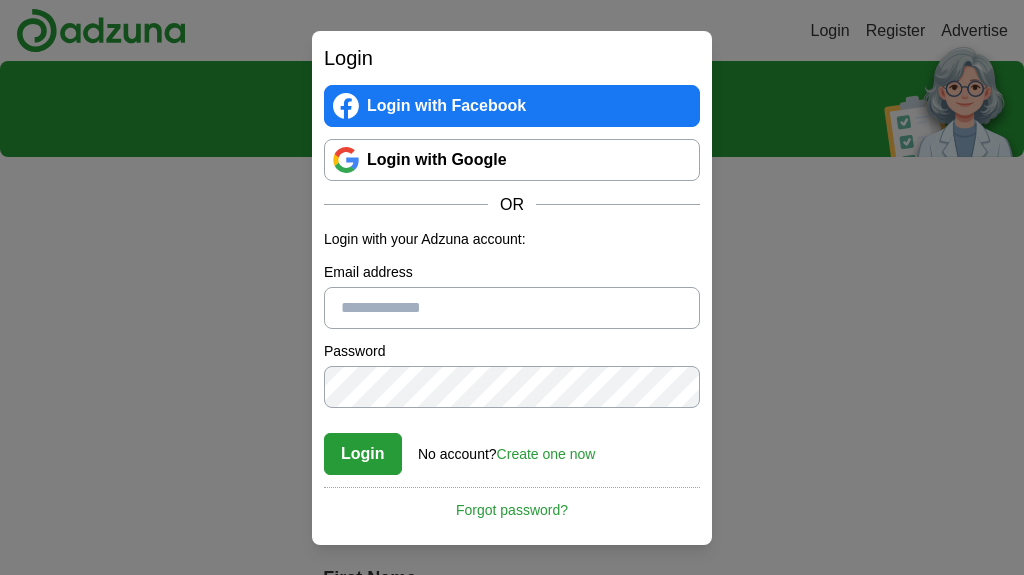 click on "Login with Google" at bounding box center (512, 160) 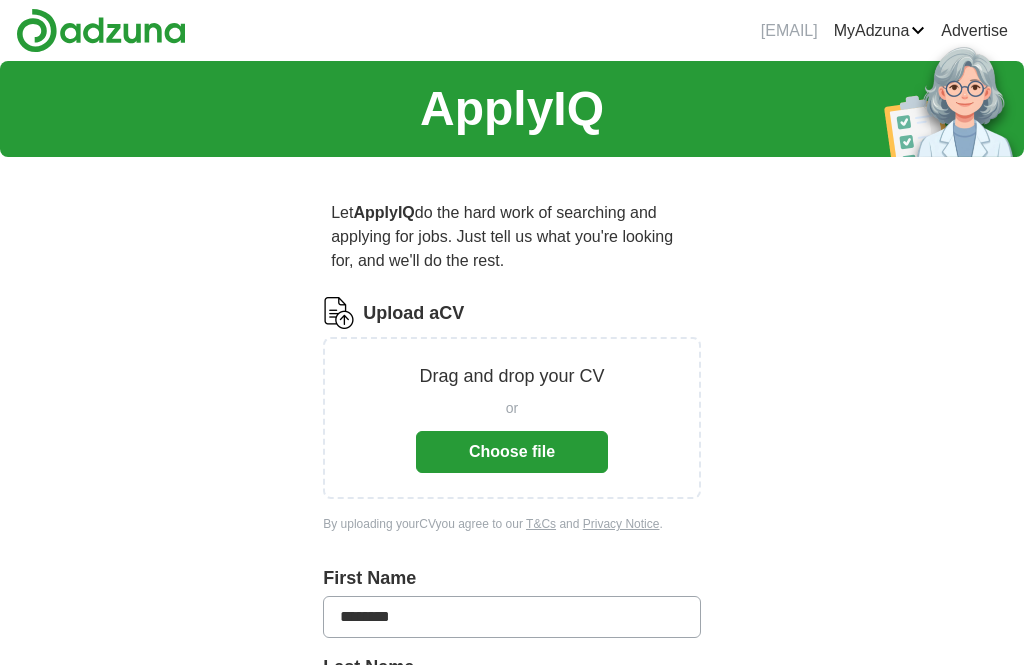 scroll, scrollTop: 0, scrollLeft: 0, axis: both 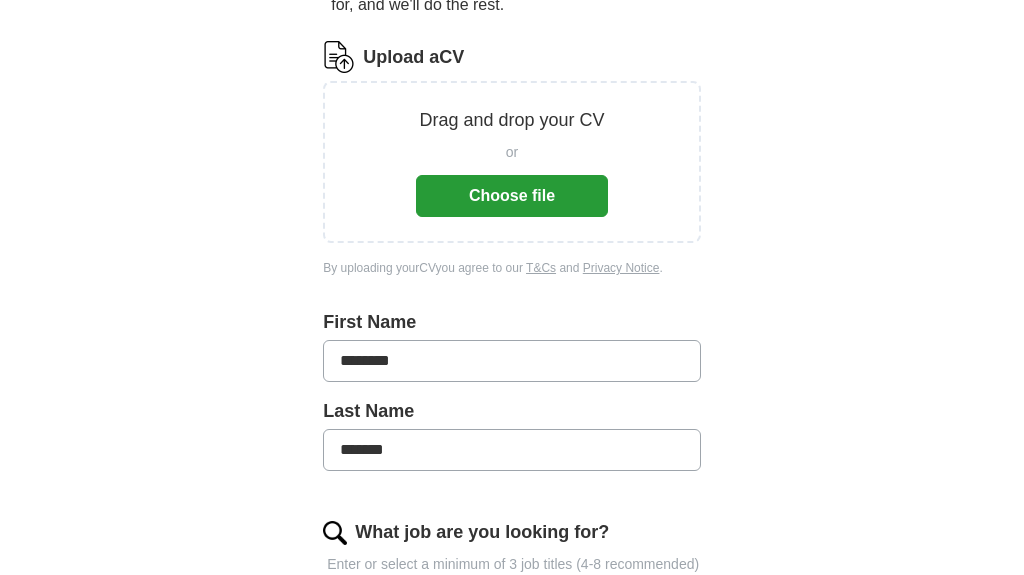 click on "Choose file" at bounding box center [512, 196] 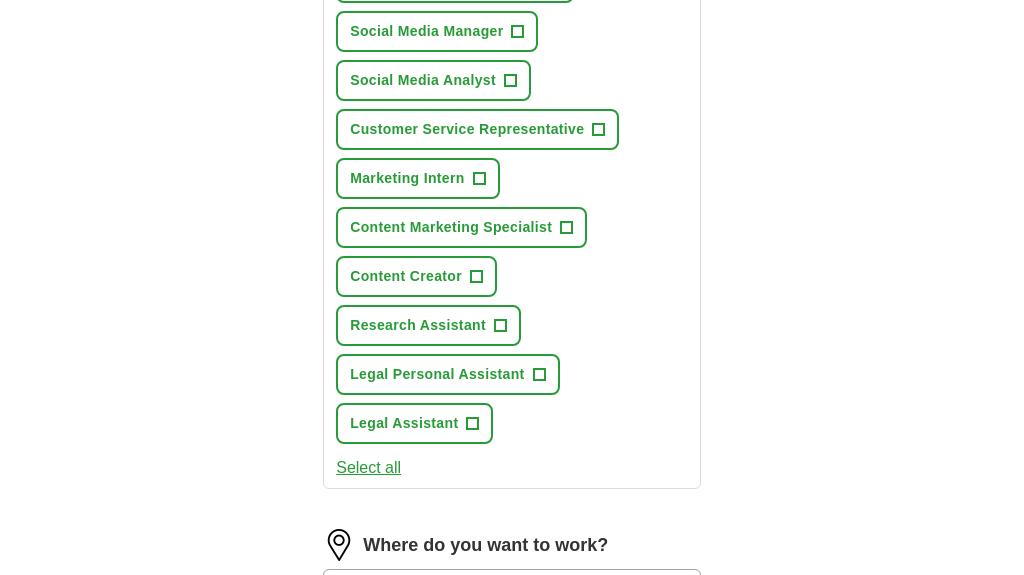 scroll, scrollTop: 917, scrollLeft: 0, axis: vertical 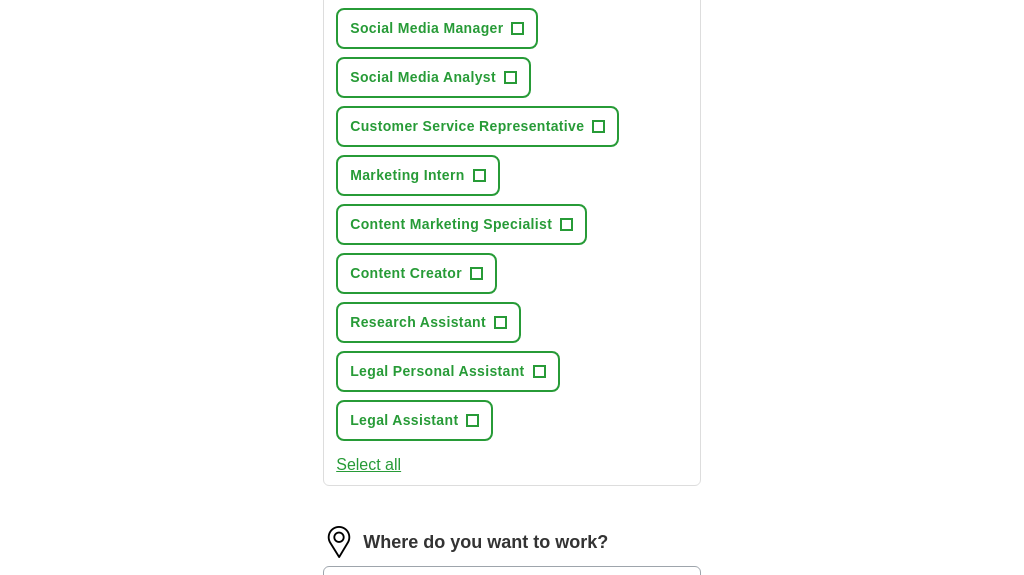 click on "+" at bounding box center [473, 421] 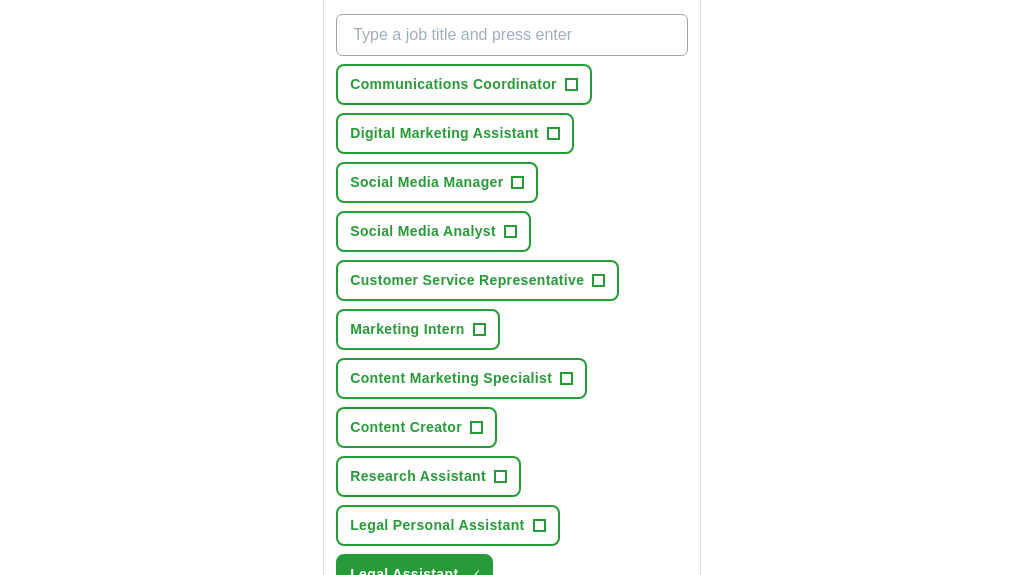 scroll, scrollTop: 758, scrollLeft: 0, axis: vertical 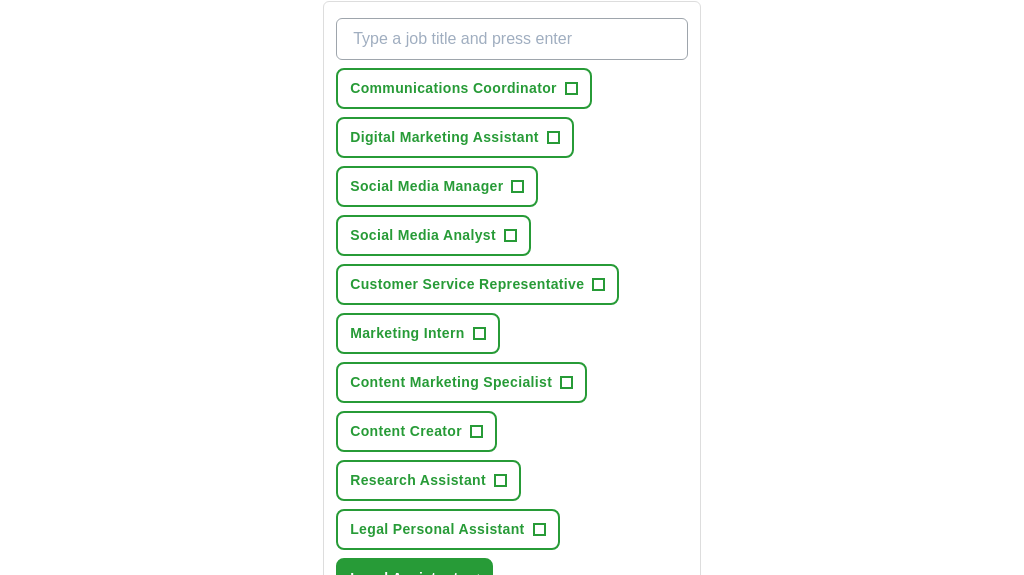 click on "What job are you looking for?" at bounding box center (512, 40) 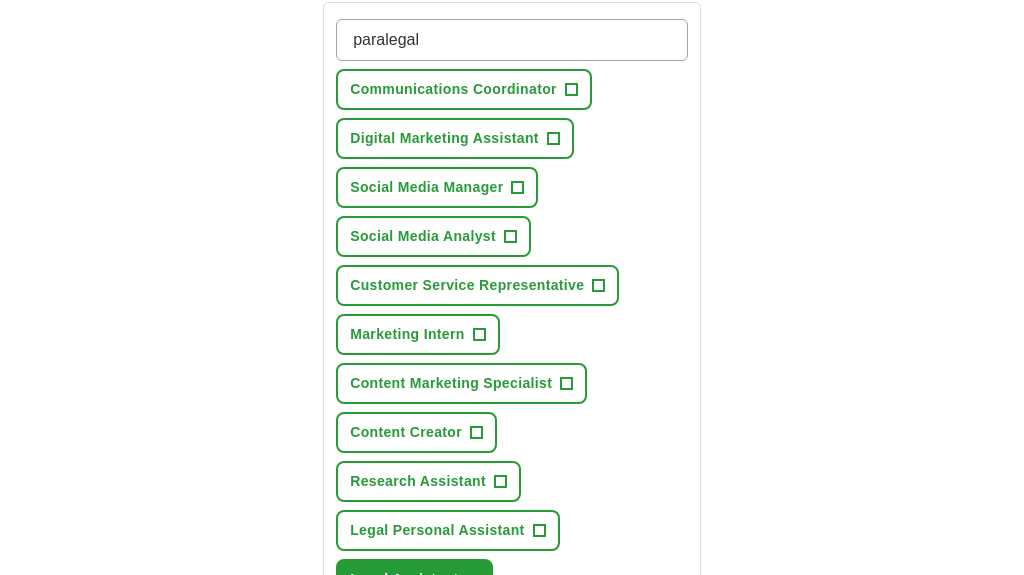 type on "paralegal" 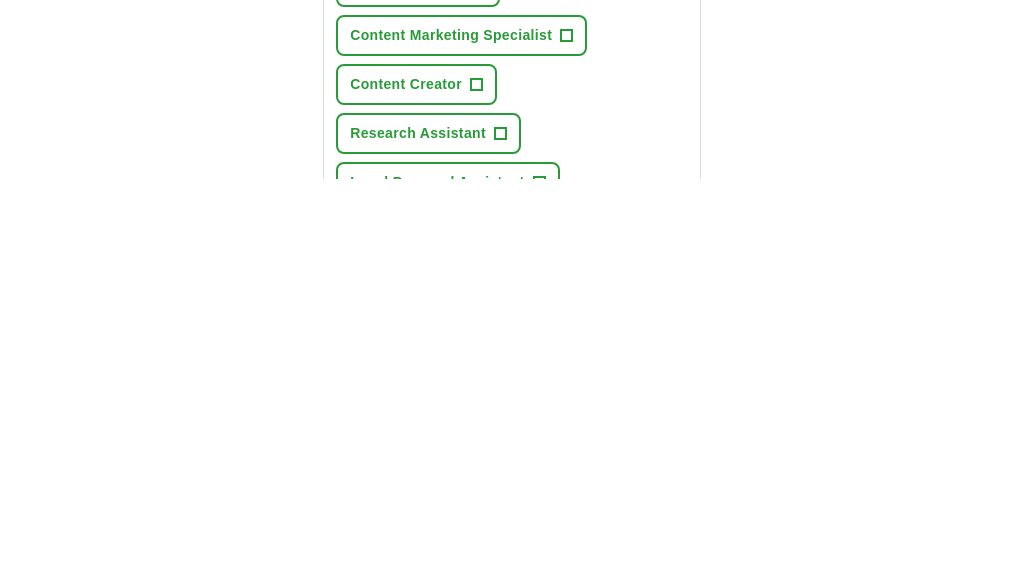click on "Research Assistant +" at bounding box center [428, 530] 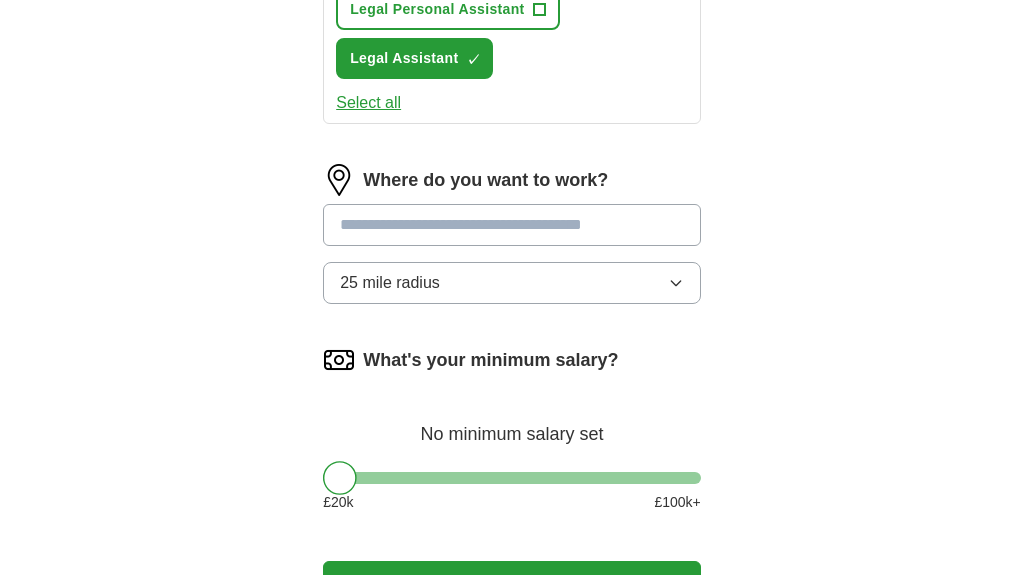 scroll, scrollTop: 1332, scrollLeft: 0, axis: vertical 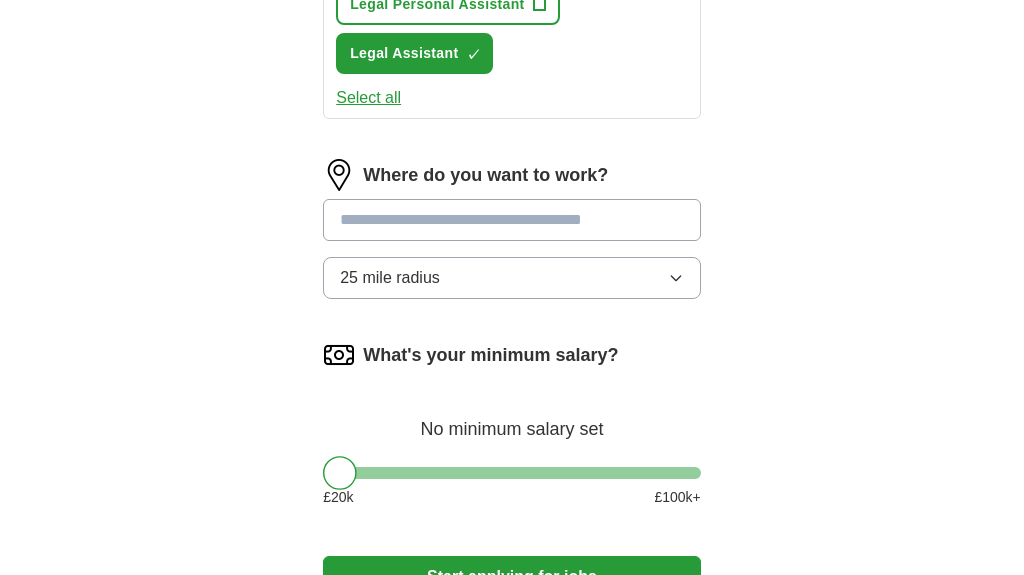 click at bounding box center [512, 220] 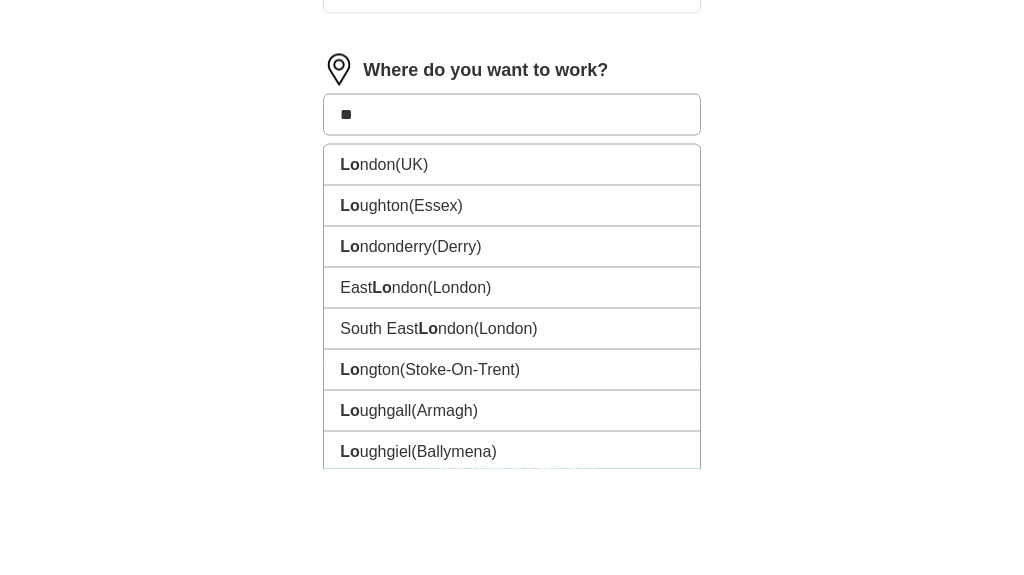 type on "***" 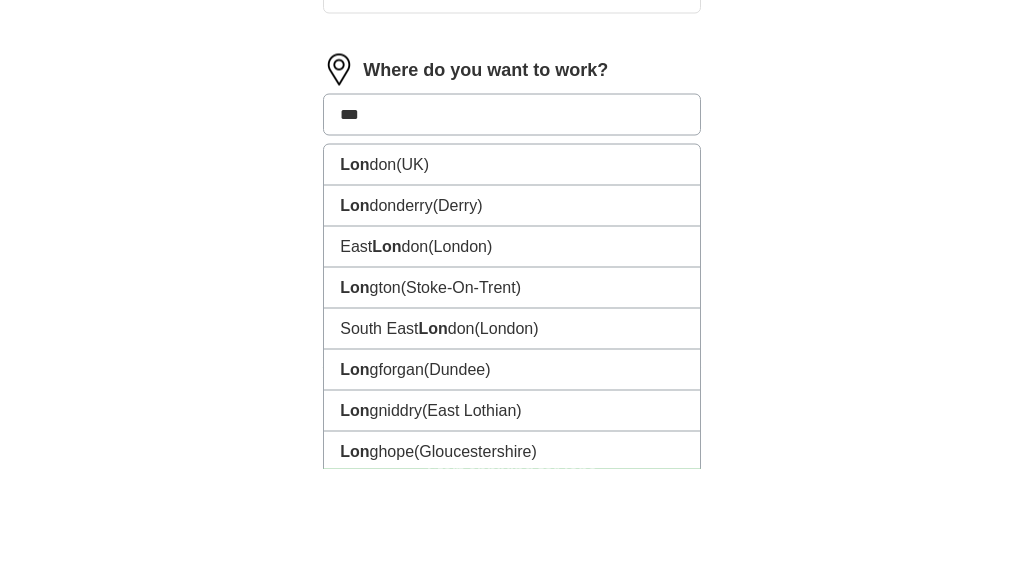 click on "Lon don  (UK)" at bounding box center [512, 271] 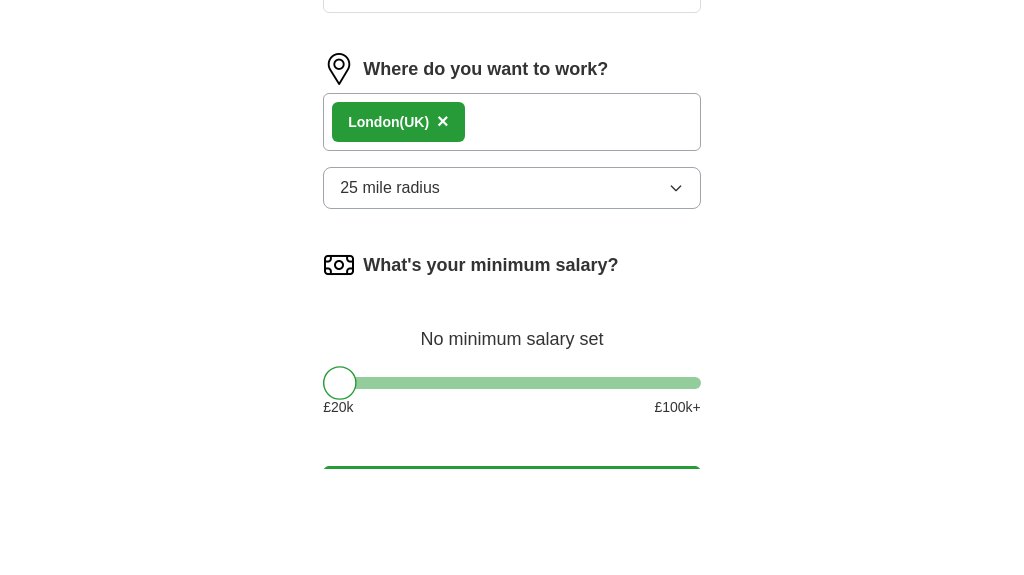scroll, scrollTop: 1439, scrollLeft: 0, axis: vertical 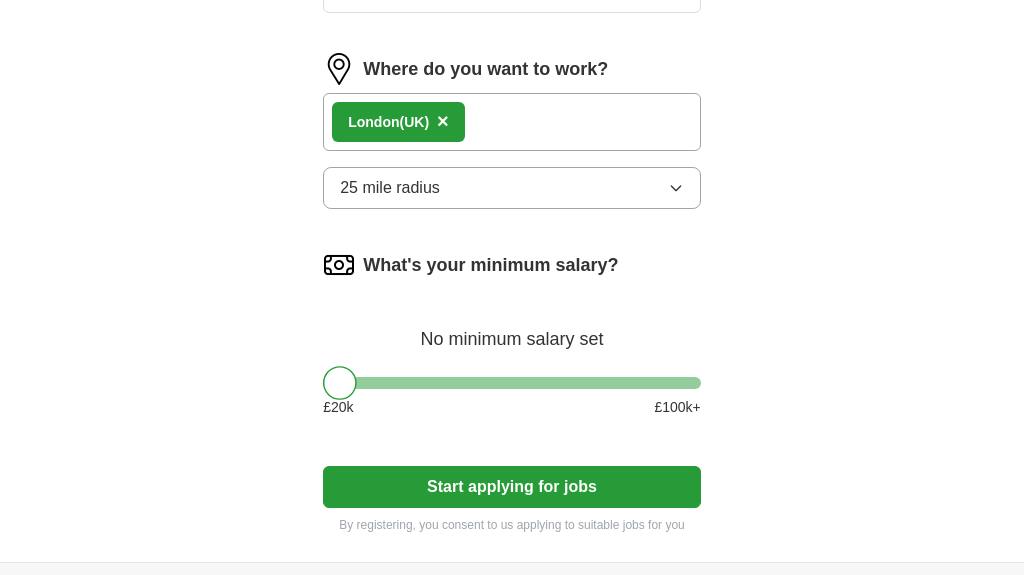 click on "[CITY] (UK) ×" at bounding box center [512, 122] 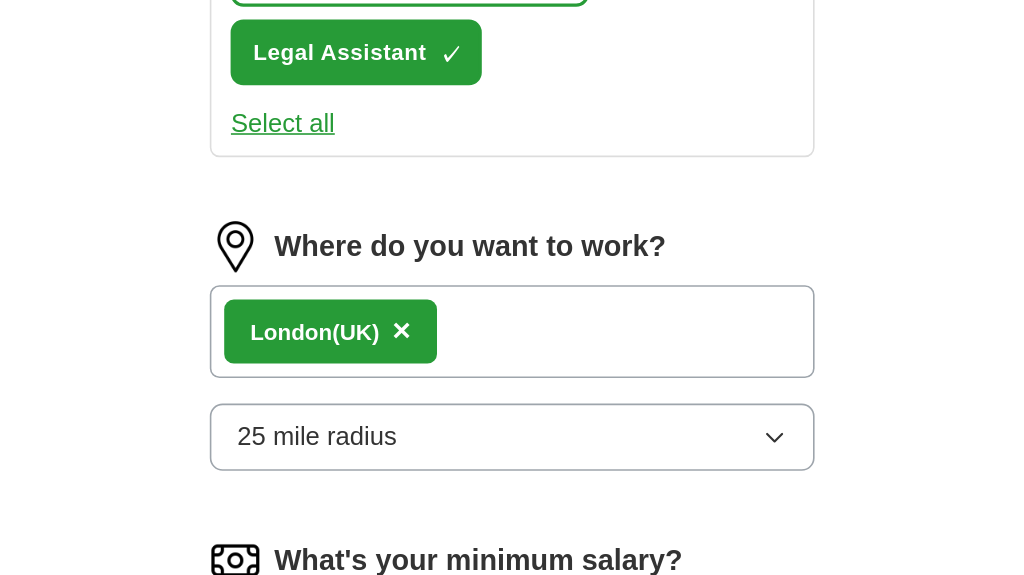 click on "[CITY] (UK) ×" at bounding box center (512, 207) 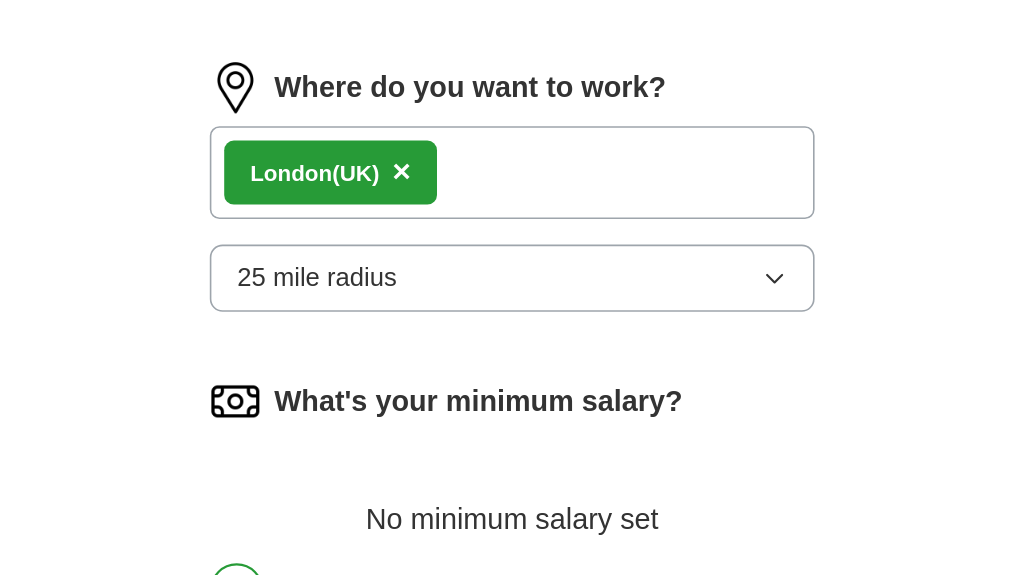 click on "[CITY] (UK) ×" at bounding box center (512, 207) 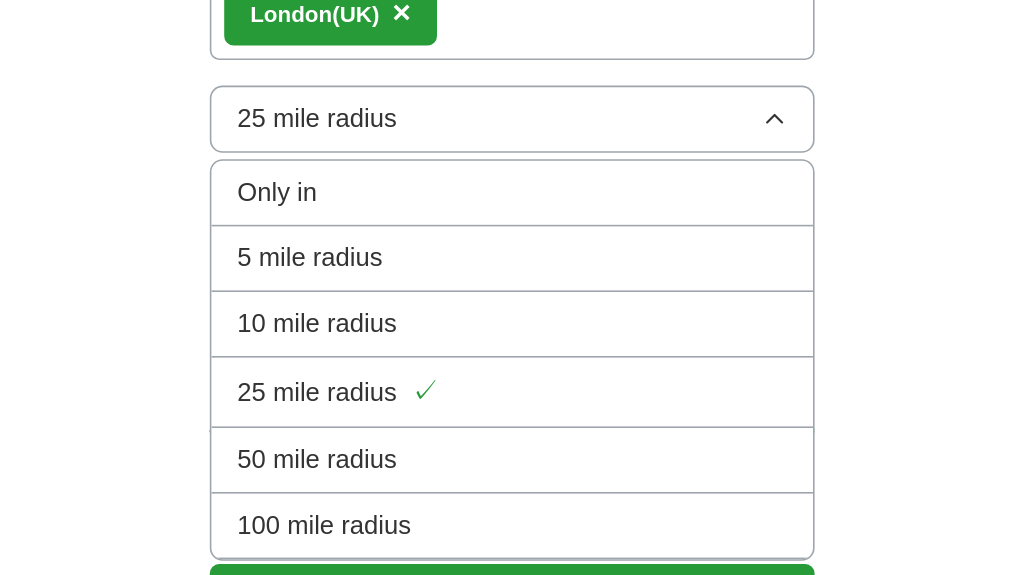 click on "100 mile radius" at bounding box center [512, 448] 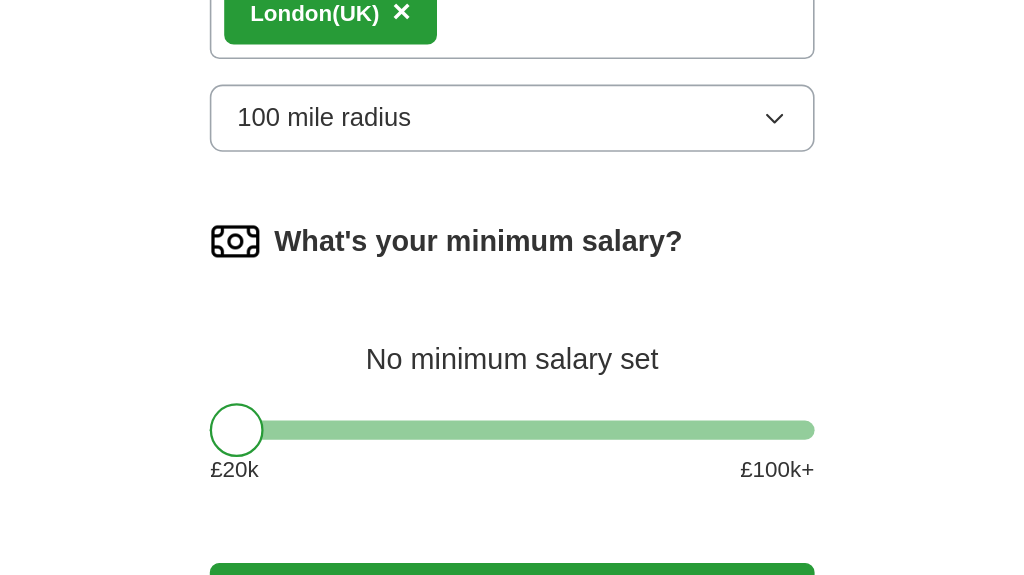click on "Start applying for jobs" at bounding box center (512, 492) 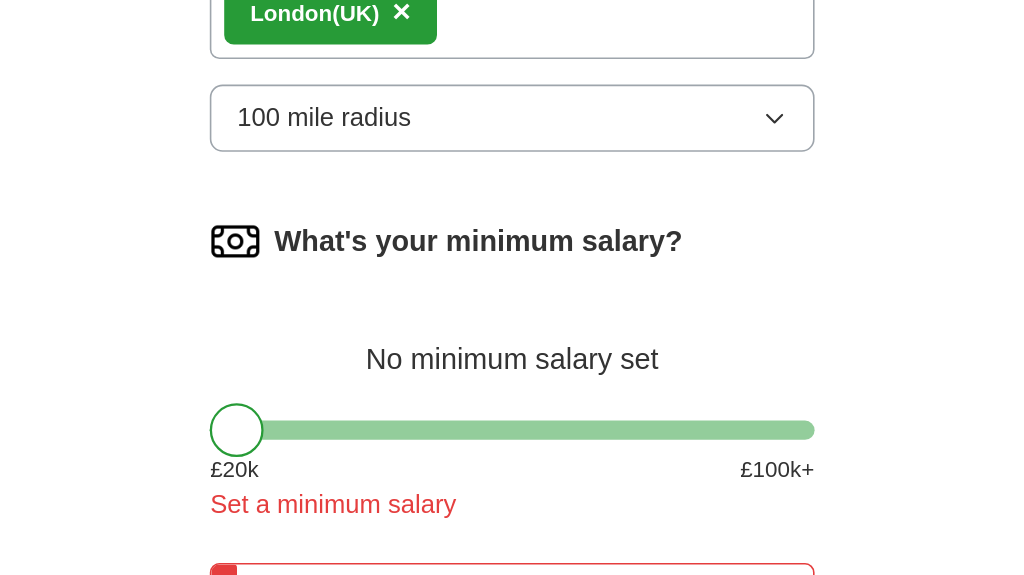 click on "What's your minimum salary? No minimum salary set £ 20 k £ 100 k+ Set a minimum salary" at bounding box center (512, 358) 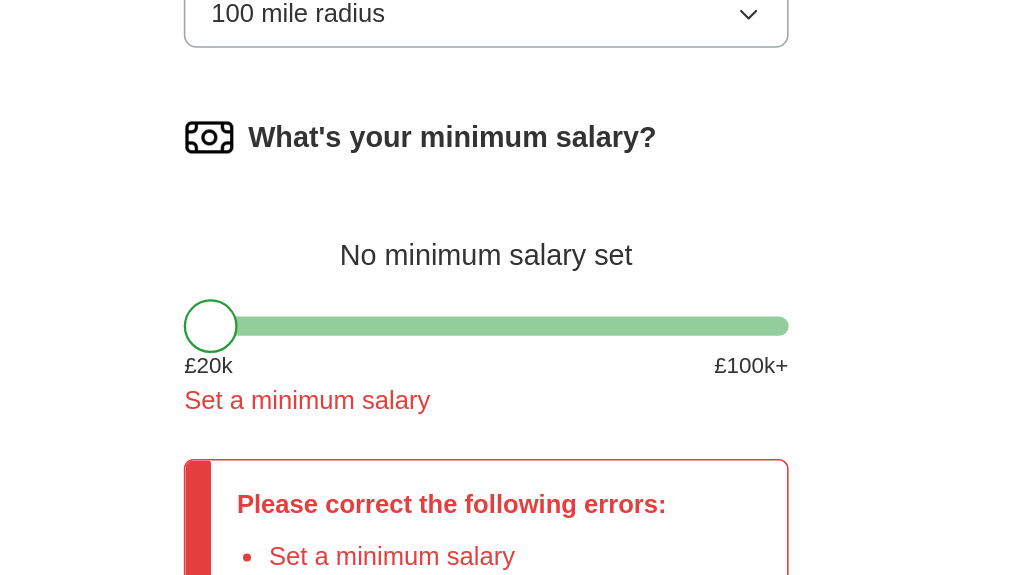 scroll, scrollTop: 1500, scrollLeft: 0, axis: vertical 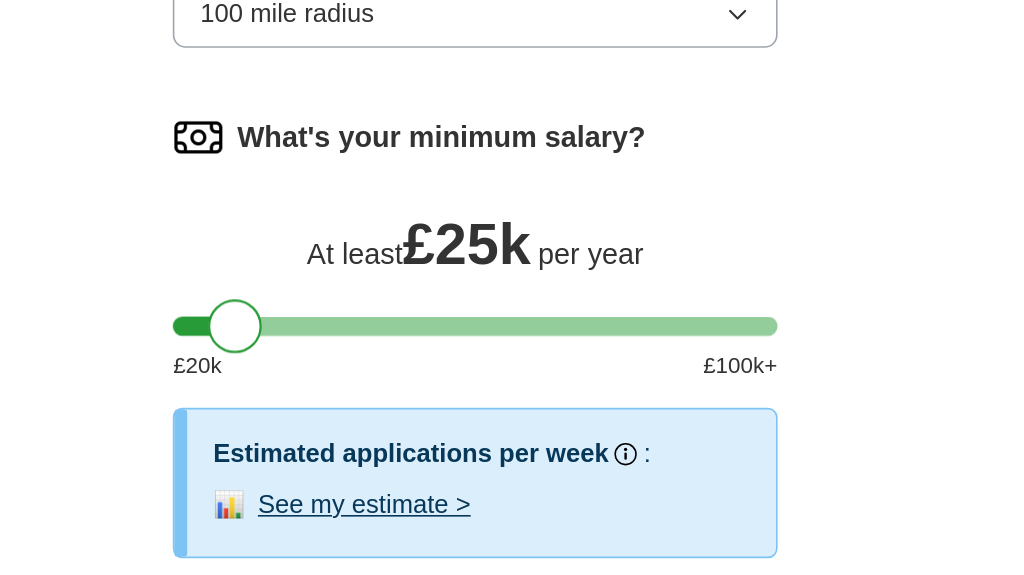 click on "Start applying for jobs" at bounding box center (512, 520) 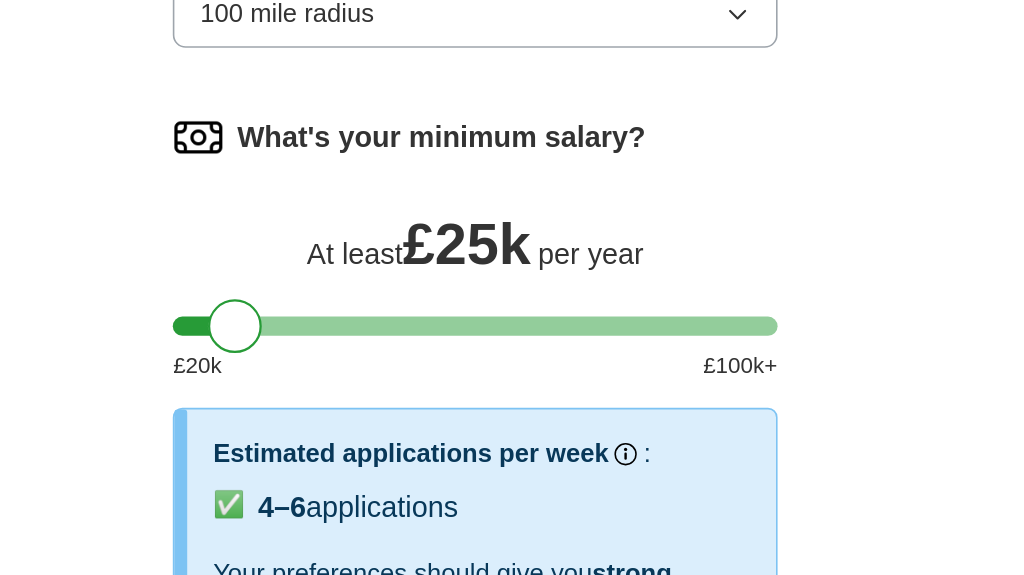 select on "**" 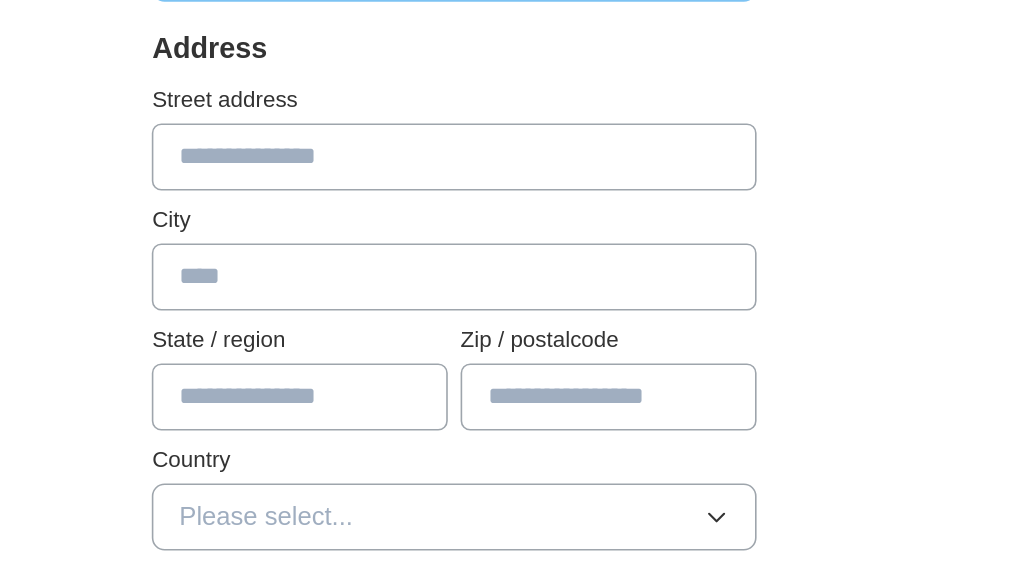 scroll, scrollTop: 322, scrollLeft: 0, axis: vertical 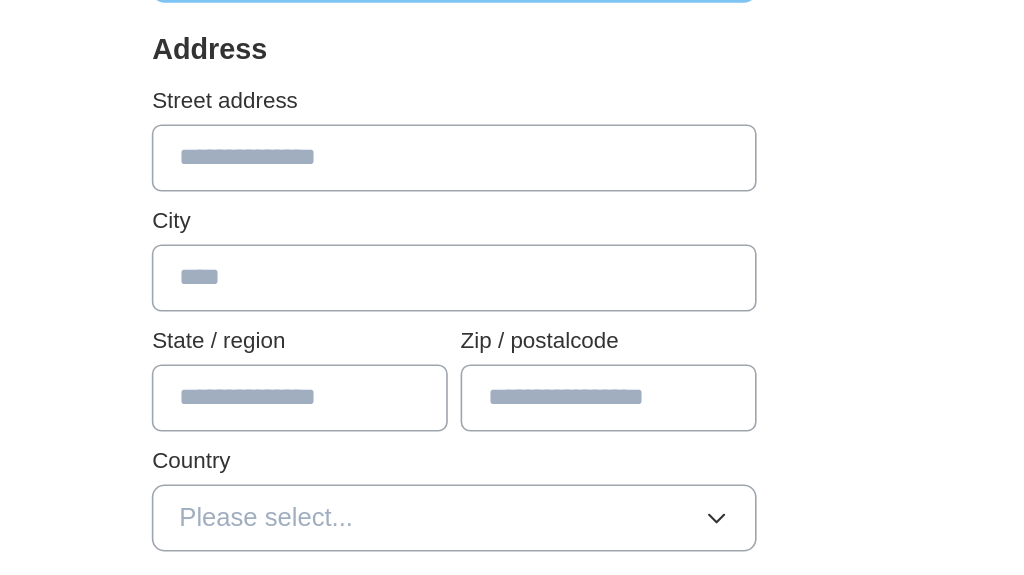 click at bounding box center [512, 218] 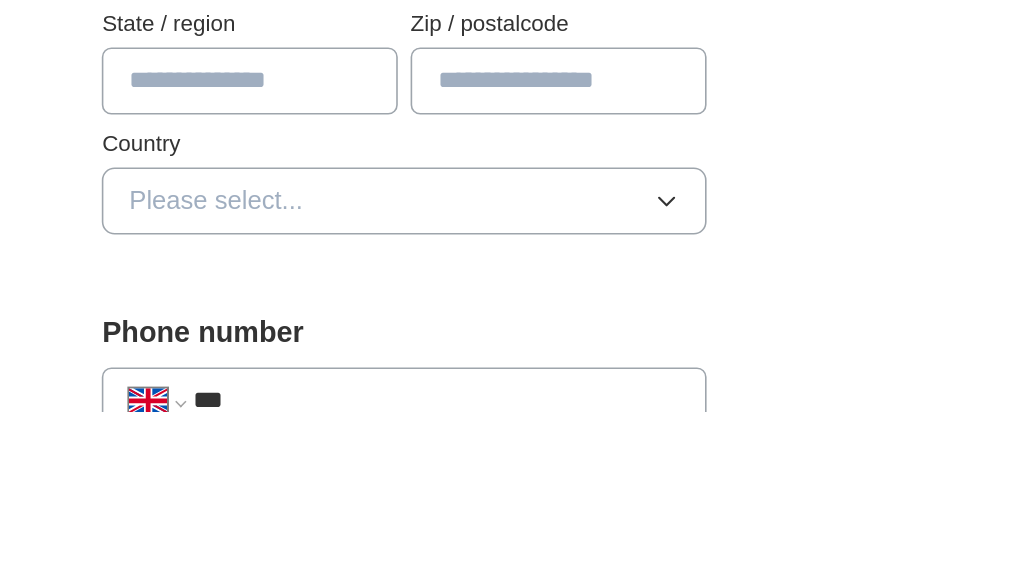 click at bounding box center [608, 368] 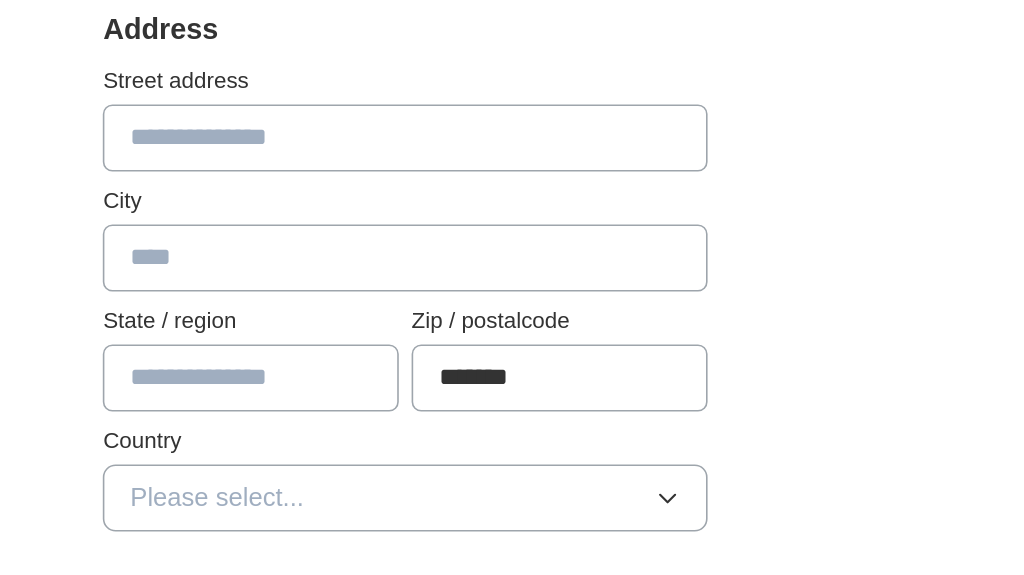 type on "*******" 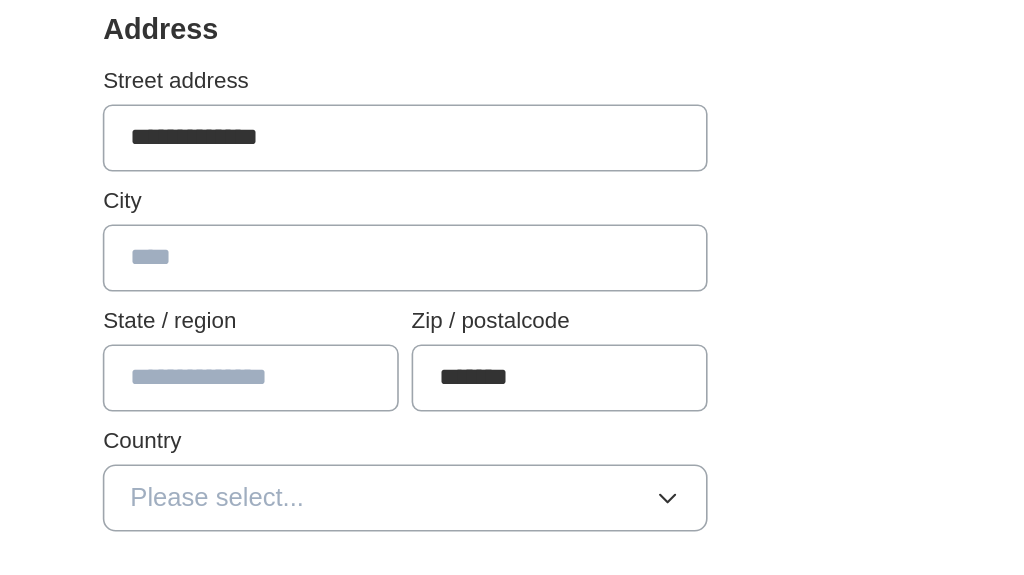 type on "**********" 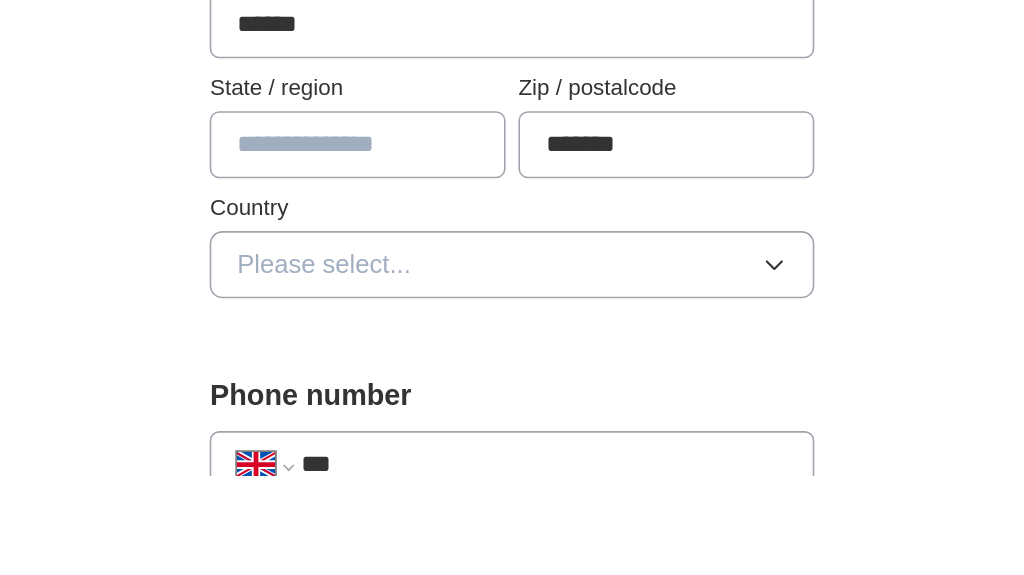type on "******" 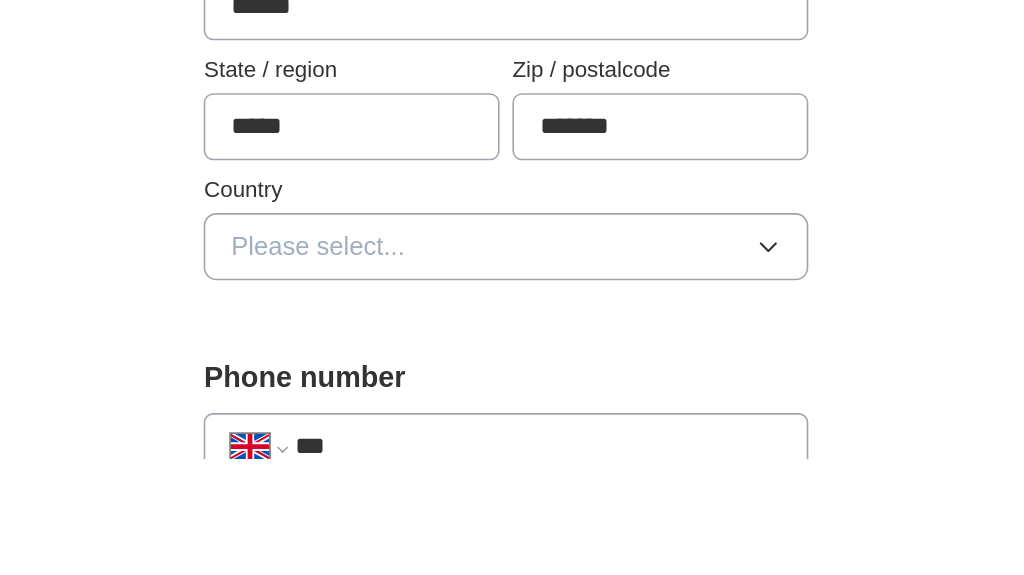 click on "ApplyIQ 🎉 You're applying , [FIRST] ! ApplyIQ will start searching for relevant jobs that match your profile - we'll notify you by email each time we submit an application 🚀 Boost your profile Unlock up to 3x more applications by answering these optional questions Address [STREET_ADDRESS] City [CITY] State / region [REGION] Zip / postalcode [POSTAL_CODE] Country Please select... Phone number [PHONE]" at bounding box center (512, 661) 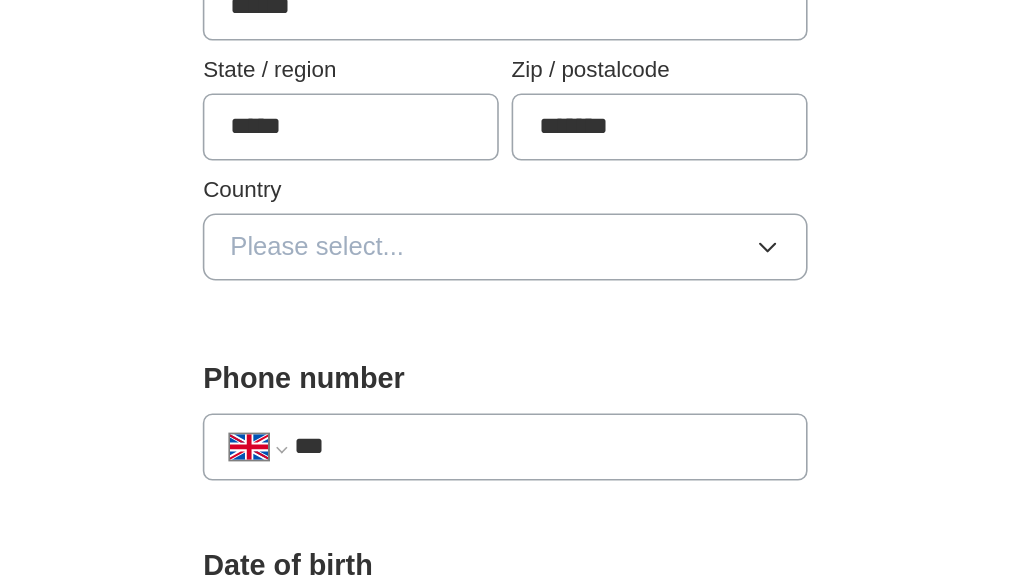 click on "ApplyIQ 🎉 You're applying , [FIRST] ! ApplyIQ will start searching for relevant jobs that match your profile - we'll notify you by email each time we submit an application 🚀 Boost your profile Unlock up to 3x more applications by answering these optional questions Address [STREET_ADDRESS] City [CITY] State / region [REGION] Zip / postalcode [POSTAL_CODE] Country Please select... Phone number [PHONE]" at bounding box center [512, 491] 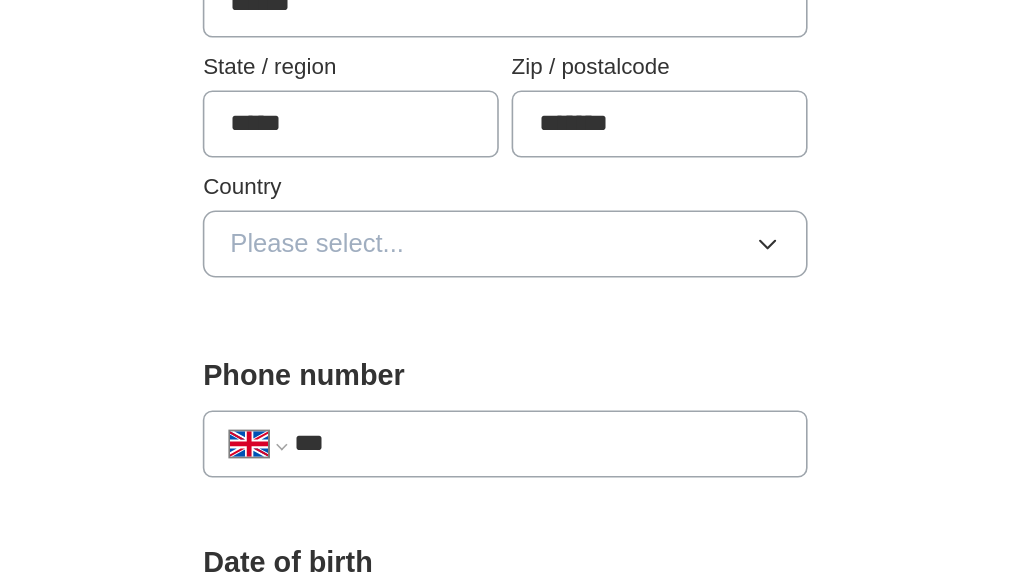 click on "ApplyIQ 🎉 You're applying , [FIRST] ! ApplyIQ will start searching for relevant jobs that match your profile - we'll notify you by email each time we submit an application 🚀 Boost your profile Unlock up to 3x more applications by answering these optional questions Address [STREET_ADDRESS] City [CITY] State / region [REGION] Zip / postalcode [POSTAL_CODE] Country Please select... Phone number [PHONE]" at bounding box center (512, 490) 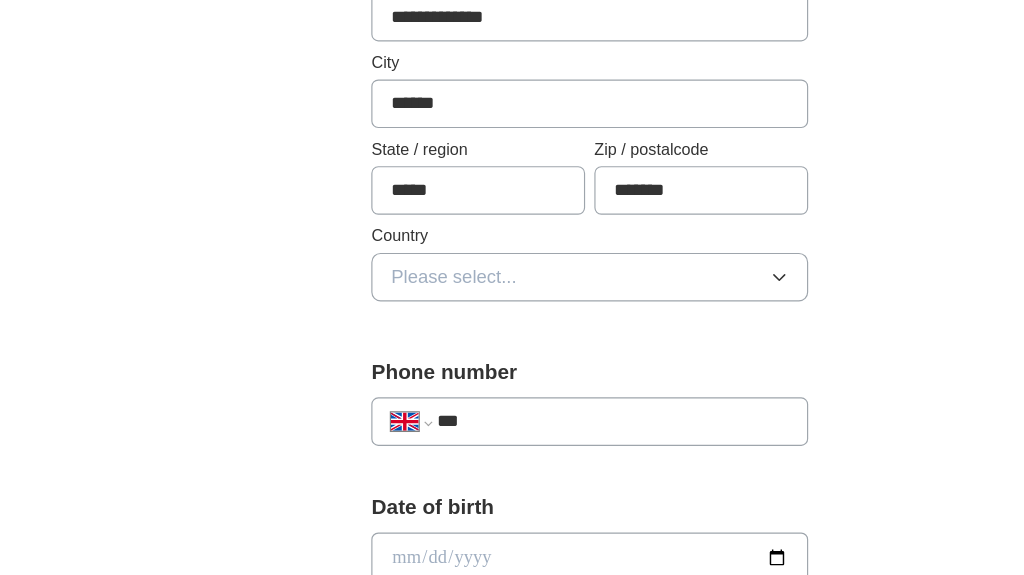 scroll, scrollTop: 475, scrollLeft: 0, axis: vertical 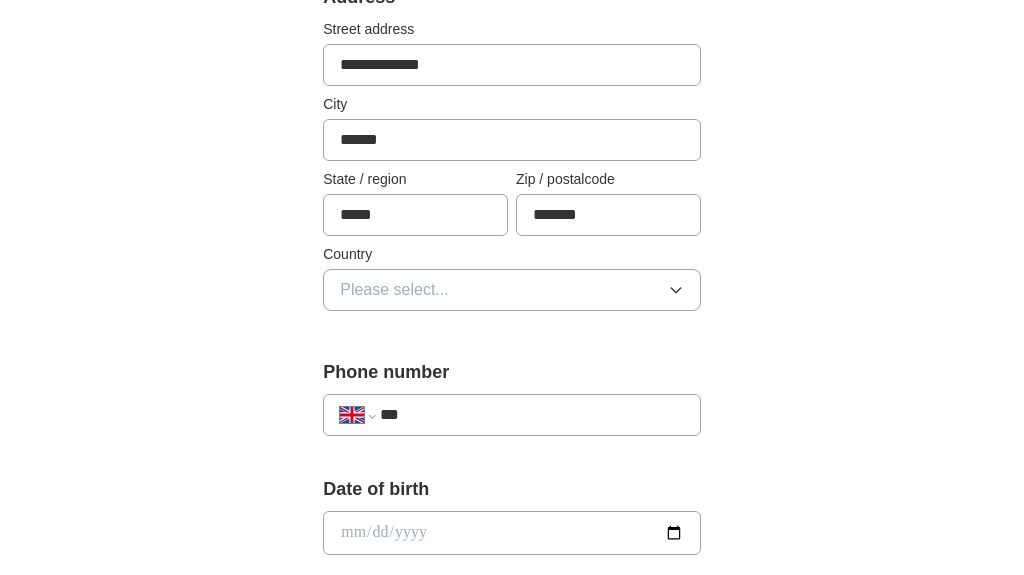 click on "*****" at bounding box center [415, 215] 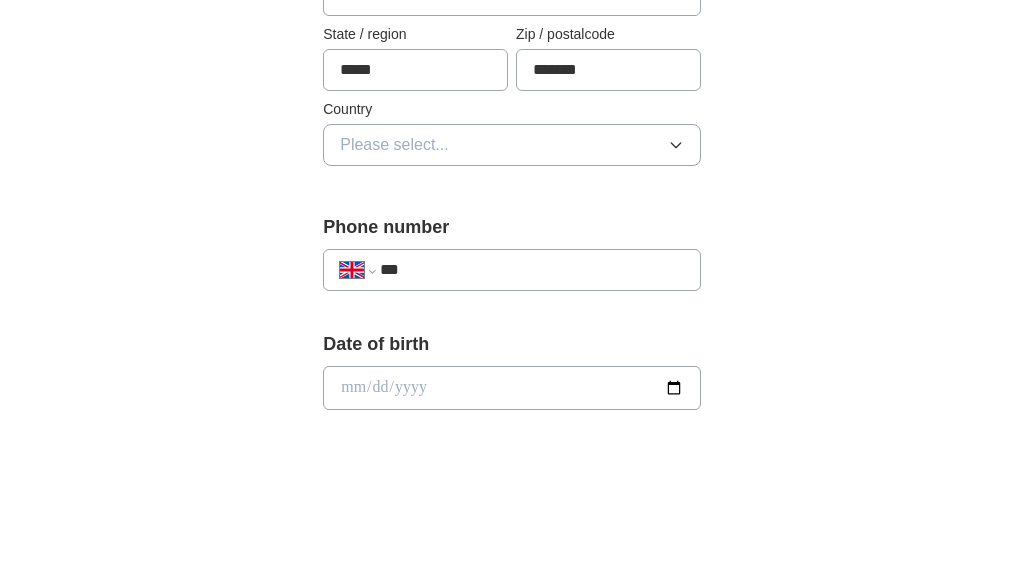 type on "*****" 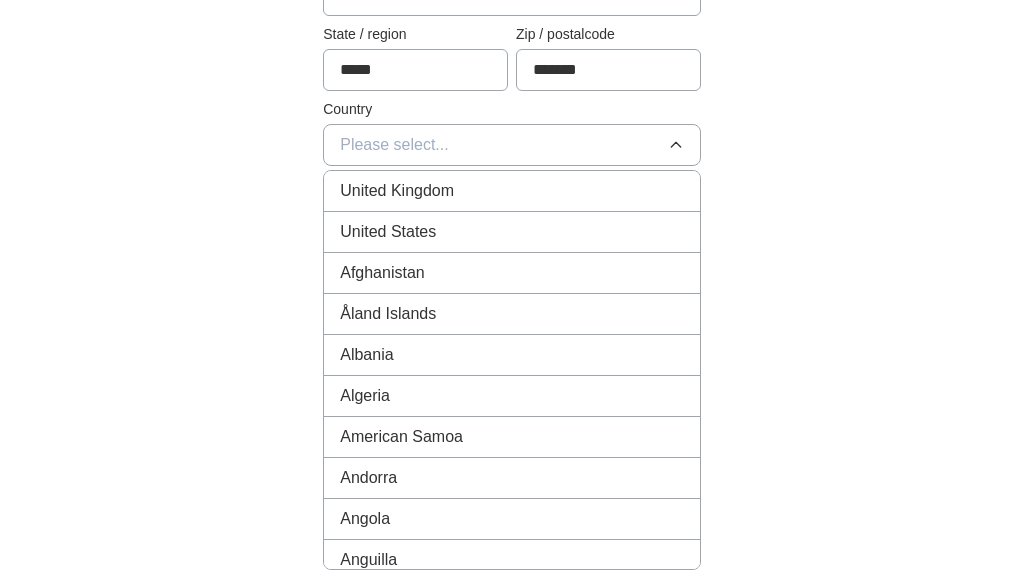 click on "United Kingdom" at bounding box center (512, 191) 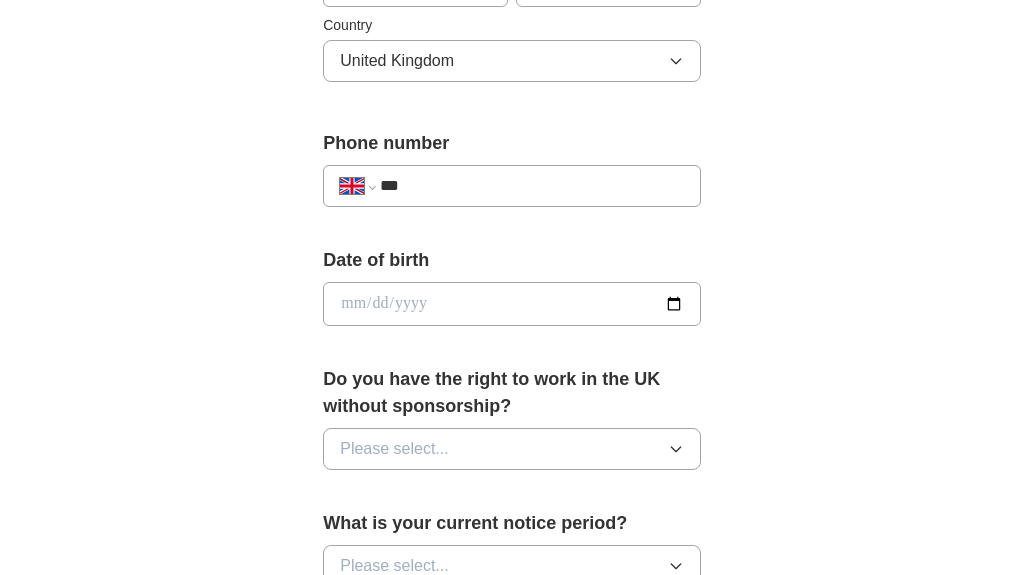 scroll, scrollTop: 774, scrollLeft: 0, axis: vertical 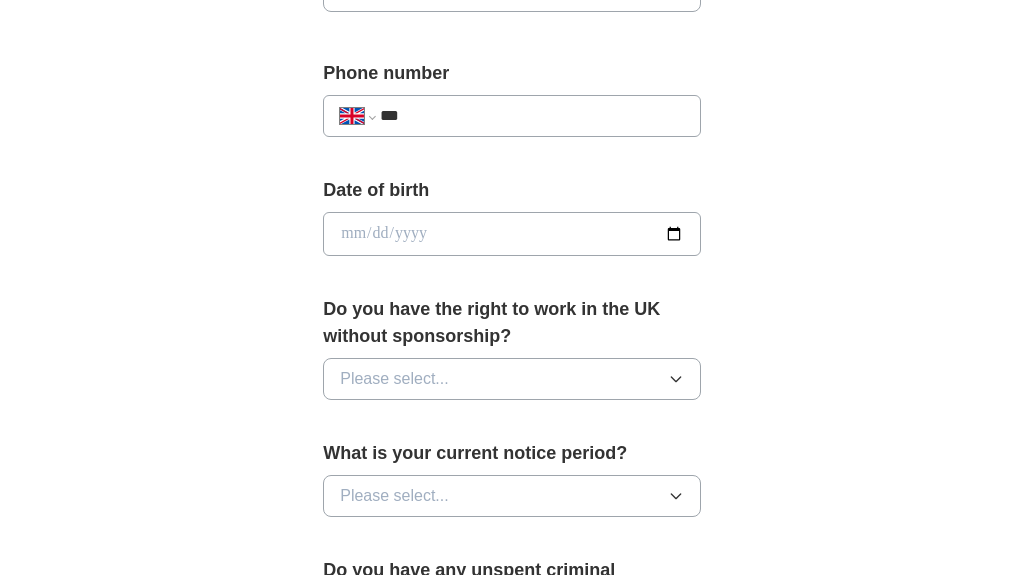 click on "***" at bounding box center [532, 116] 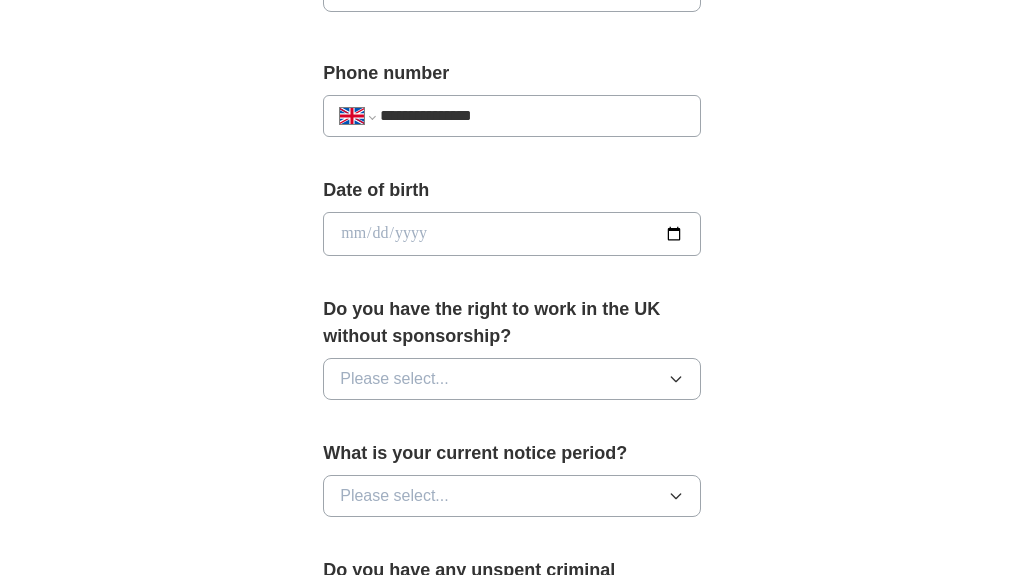 type on "**********" 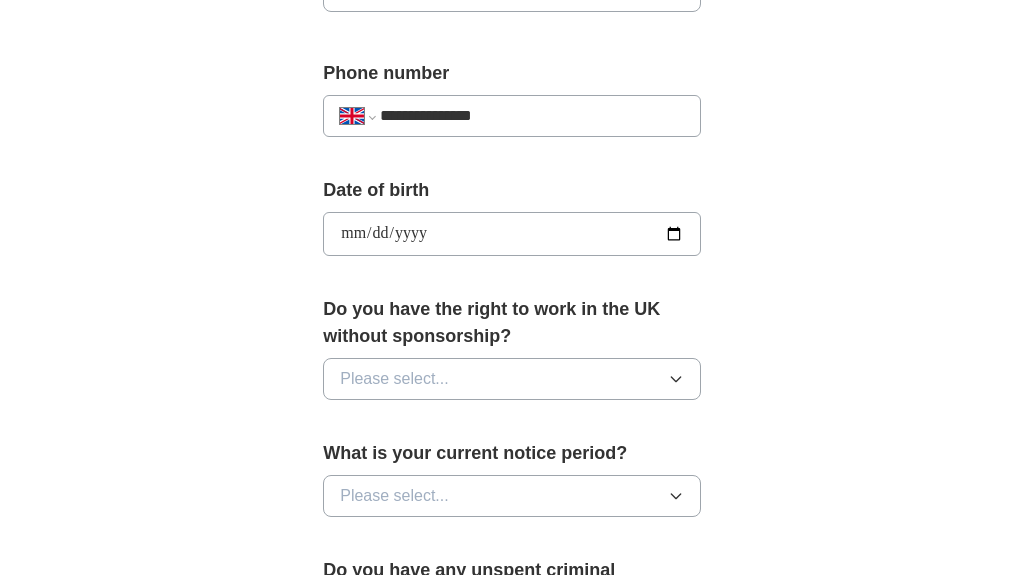 type on "**********" 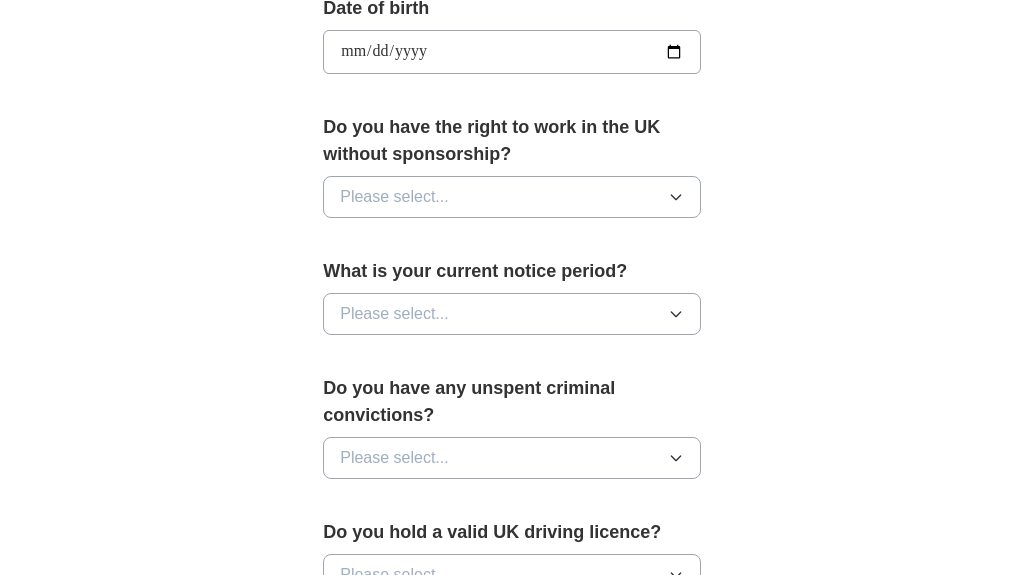 click on "Please select..." at bounding box center (512, 198) 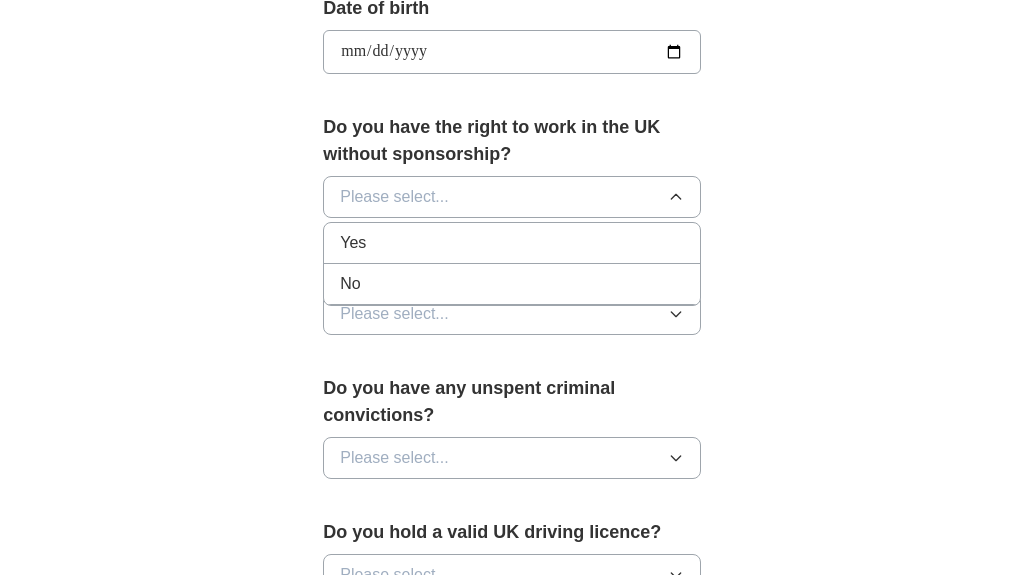 click on "Yes" at bounding box center (512, 243) 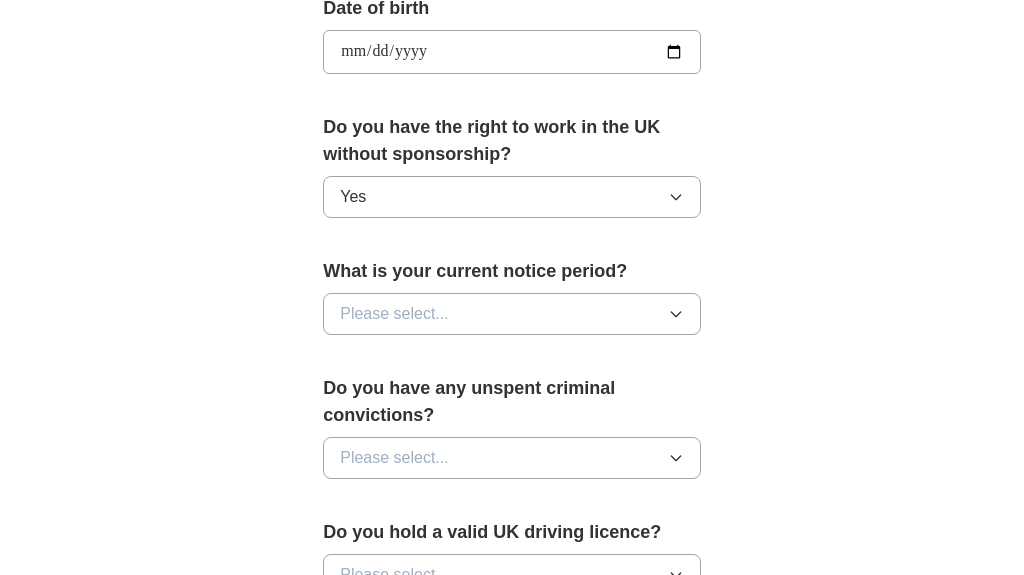 click on "Please select..." at bounding box center (512, 314) 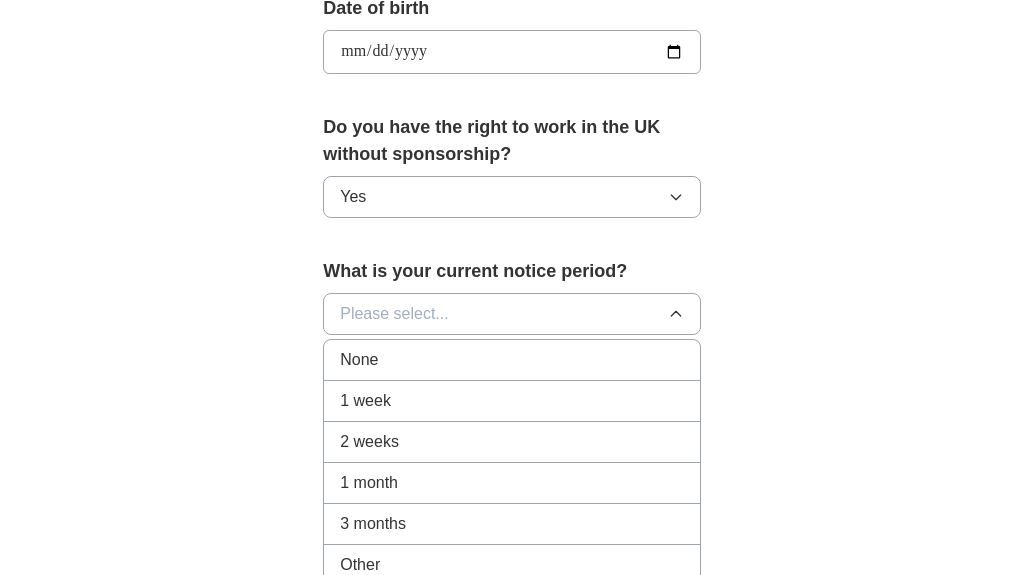 click on "1 week" at bounding box center (512, 401) 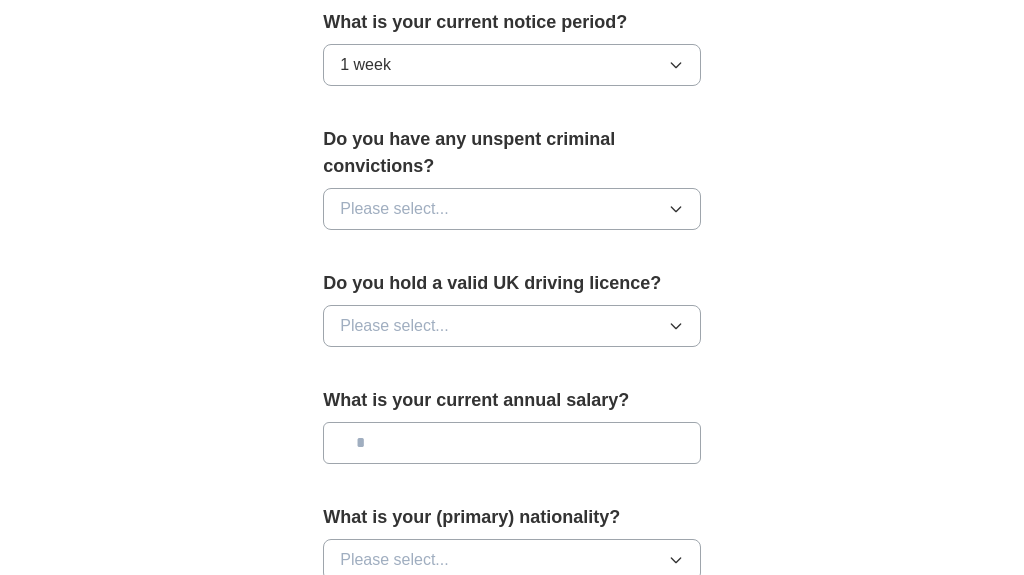 scroll, scrollTop: 1204, scrollLeft: 0, axis: vertical 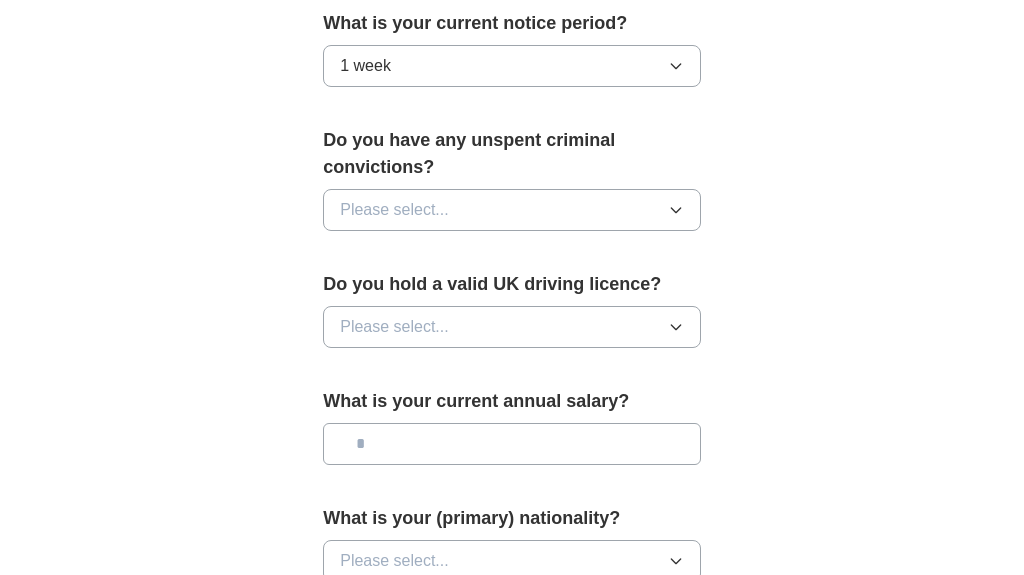 click 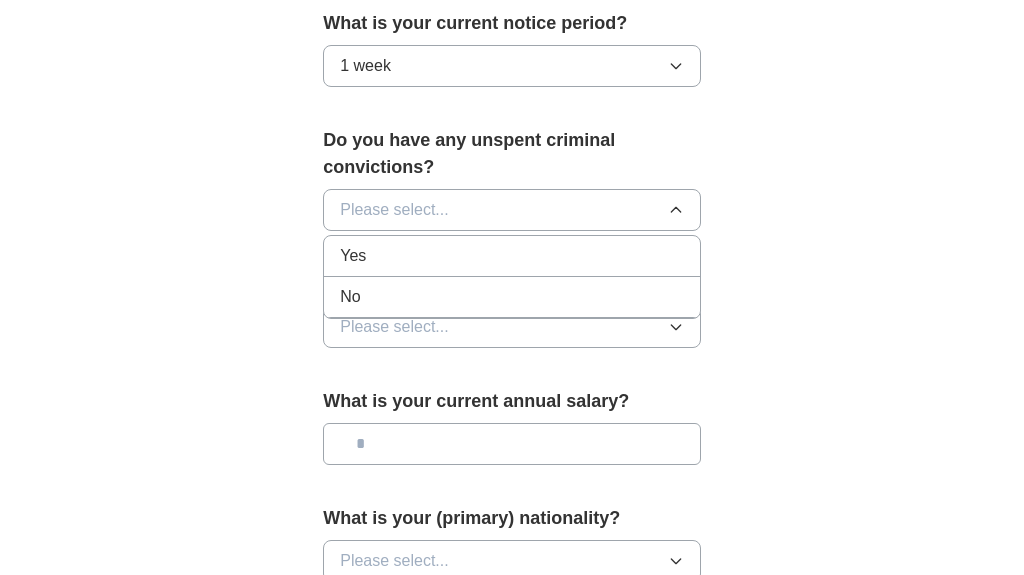 click on "No" at bounding box center (512, 297) 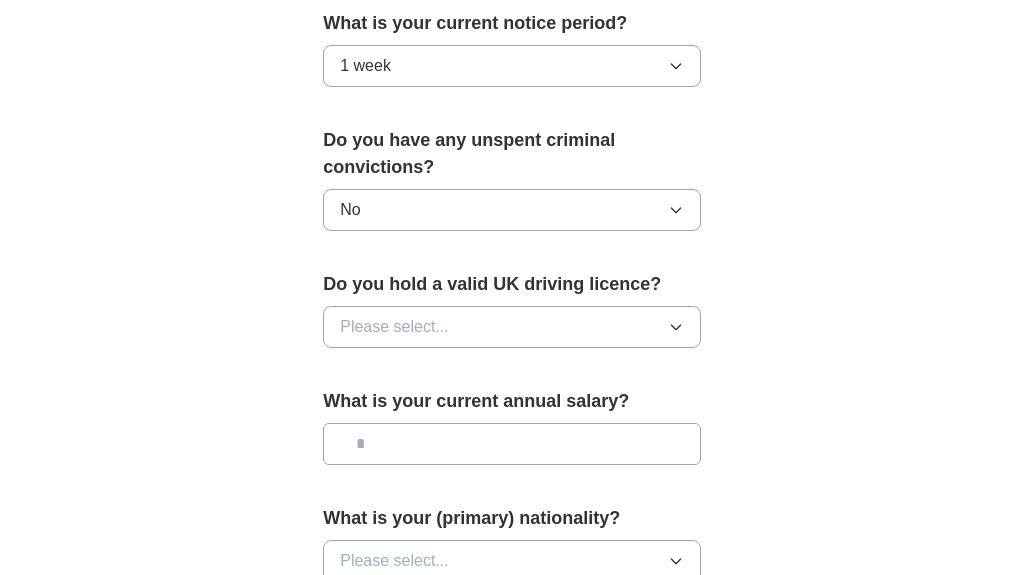 click on "Please select..." at bounding box center [512, 327] 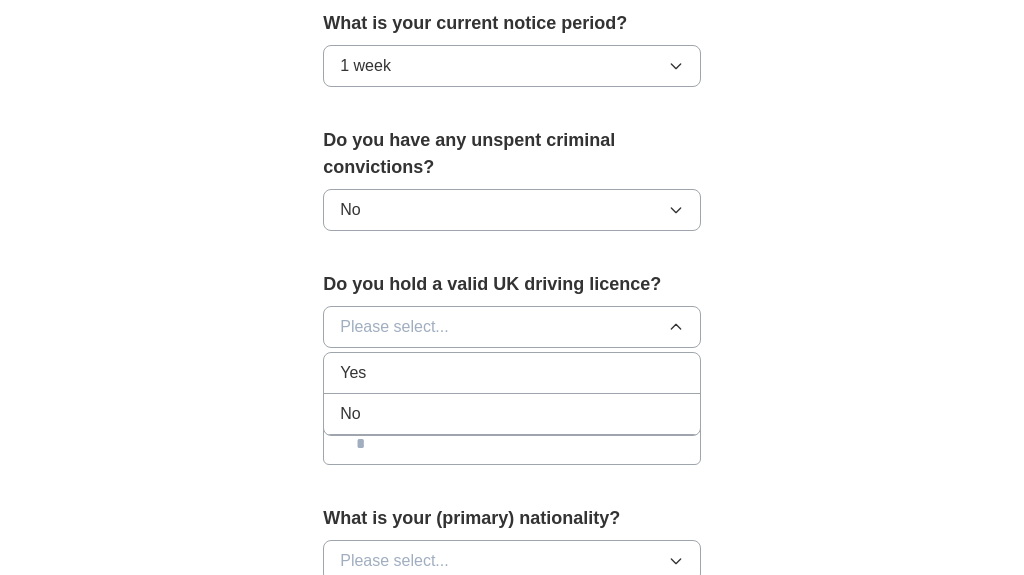 click on "No" at bounding box center [512, 414] 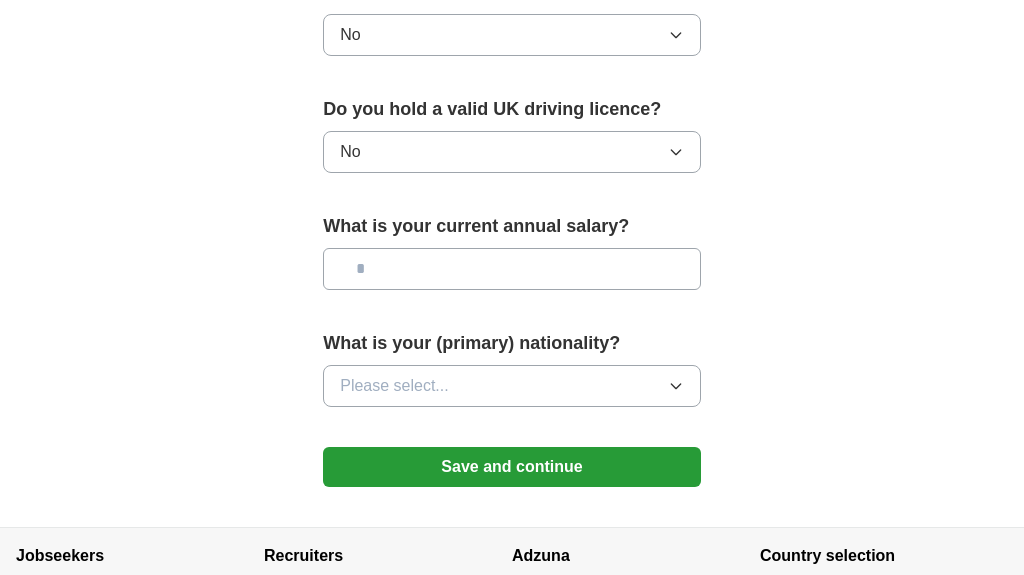 scroll, scrollTop: 1377, scrollLeft: 0, axis: vertical 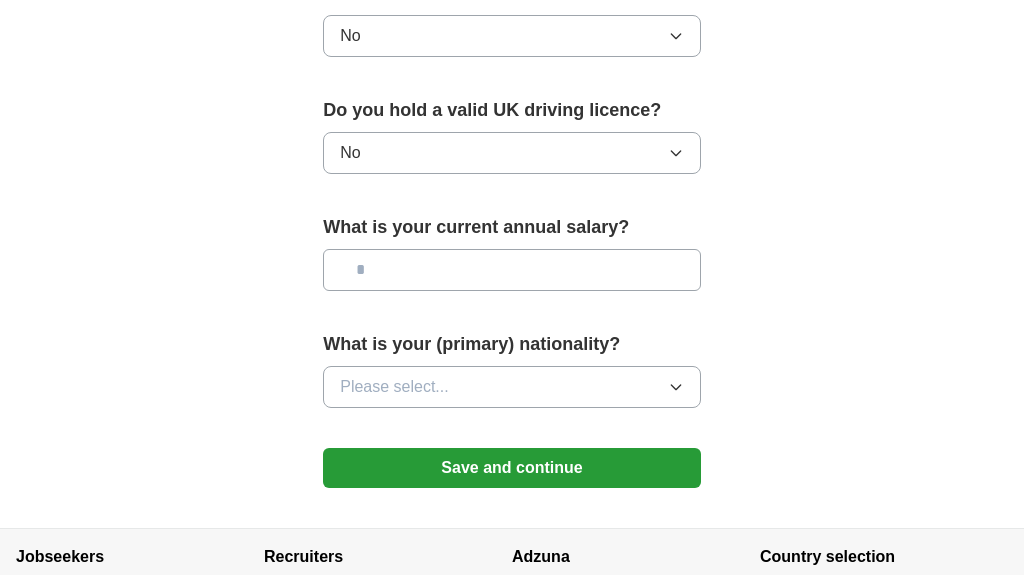 click at bounding box center (512, 271) 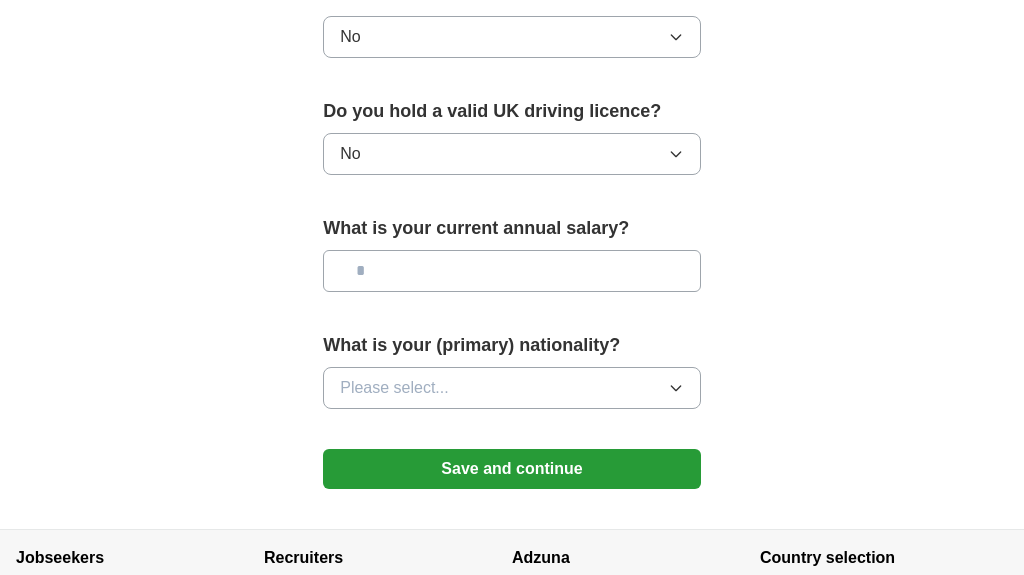 type on "**" 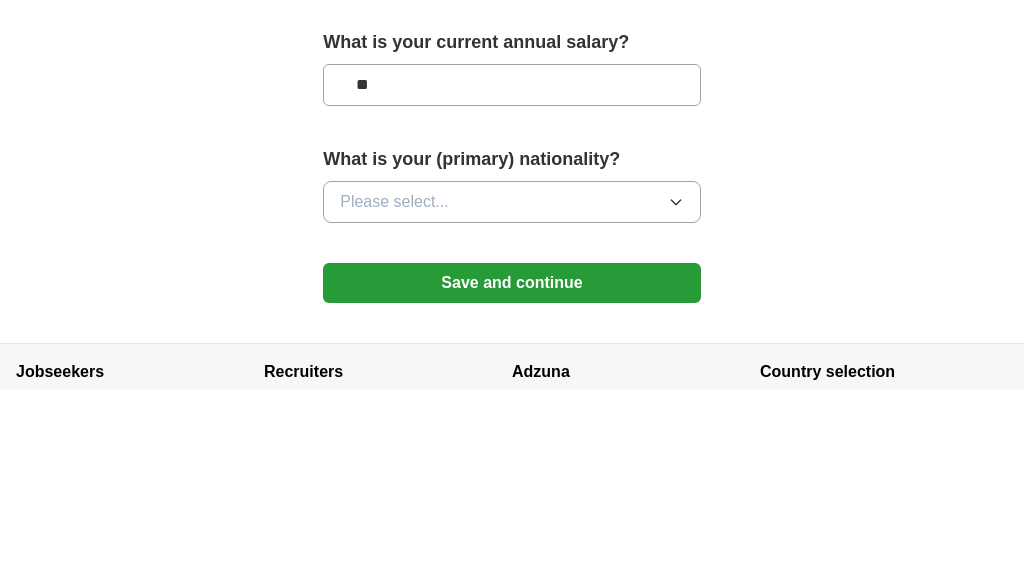 click on "Please select..." at bounding box center (512, 388) 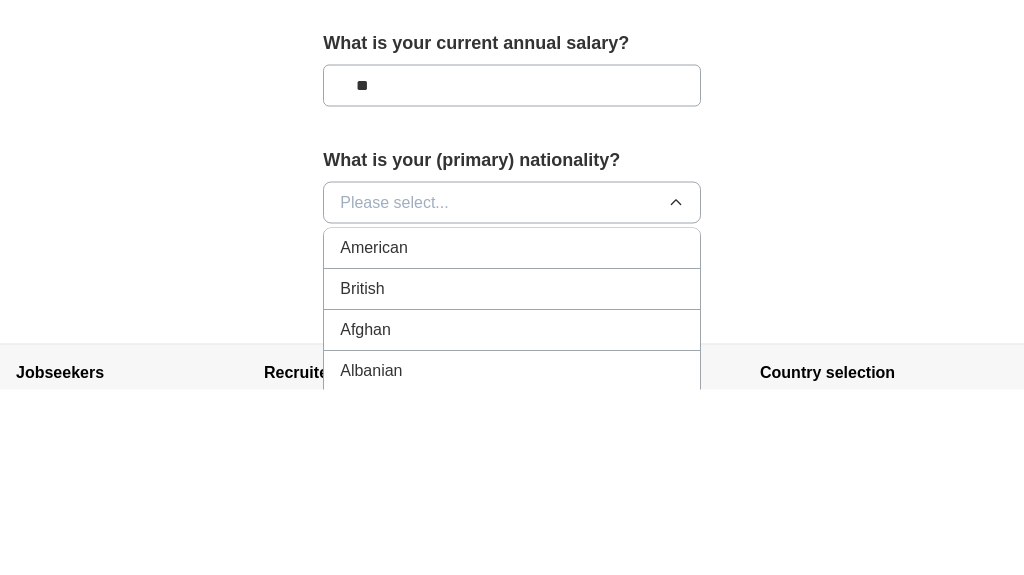 scroll, scrollTop: 1387, scrollLeft: 0, axis: vertical 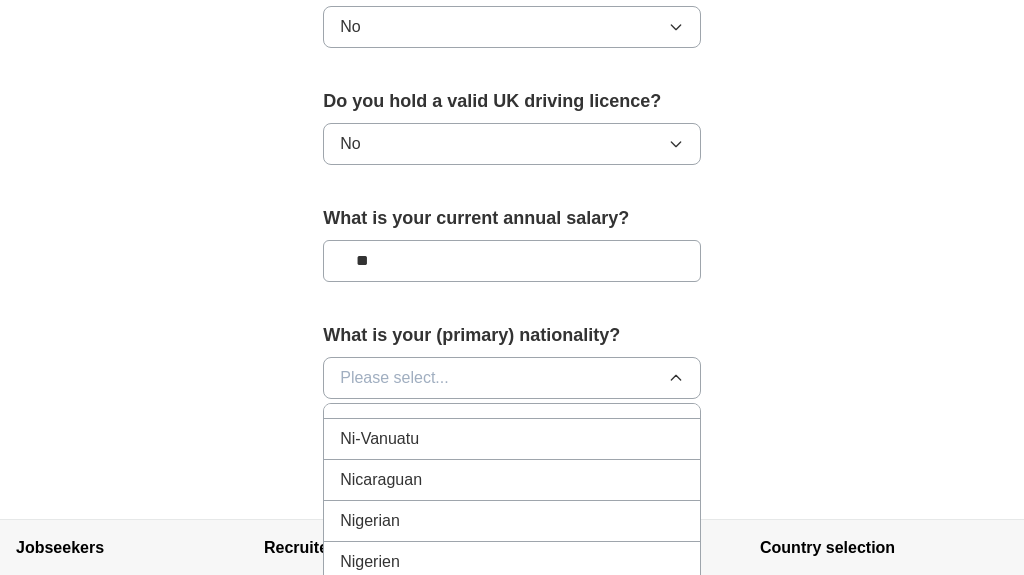 click on "Nigerian" at bounding box center (512, 521) 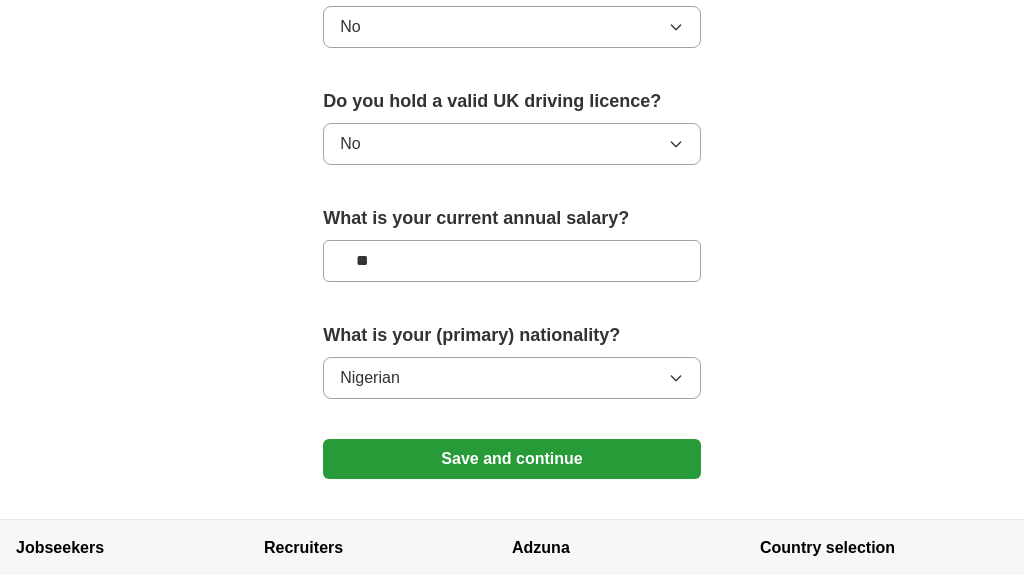 click on "Save and continue" at bounding box center [512, 459] 